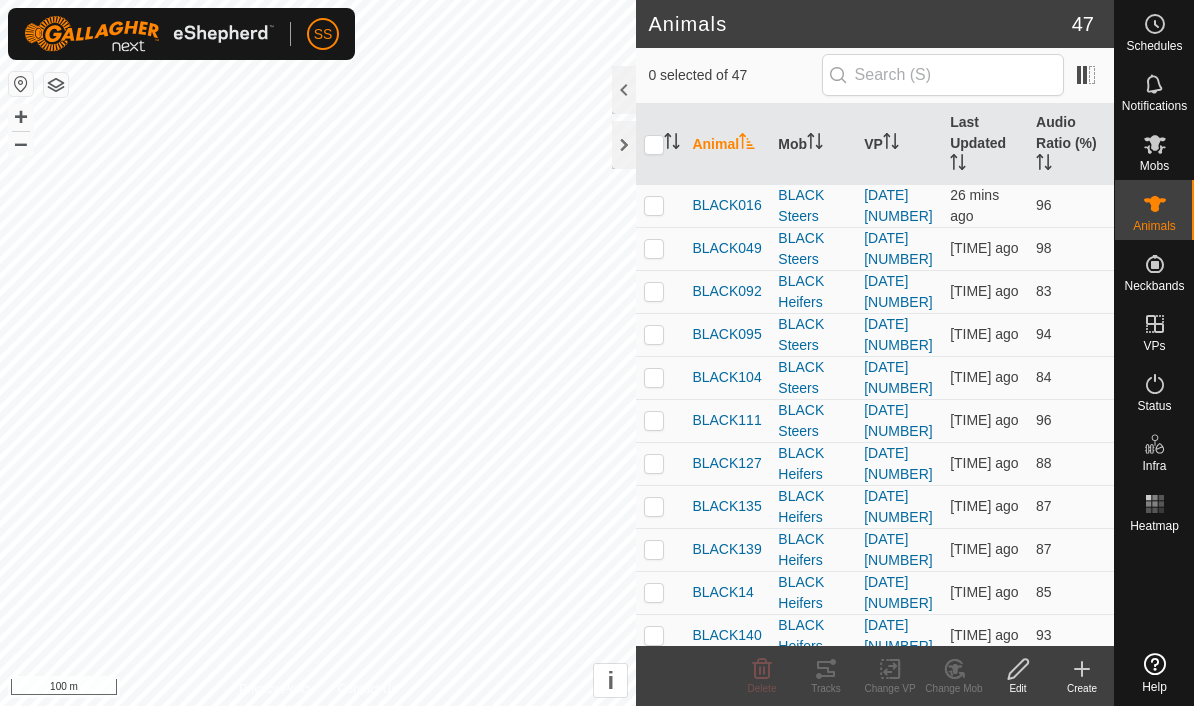 scroll, scrollTop: 0, scrollLeft: 0, axis: both 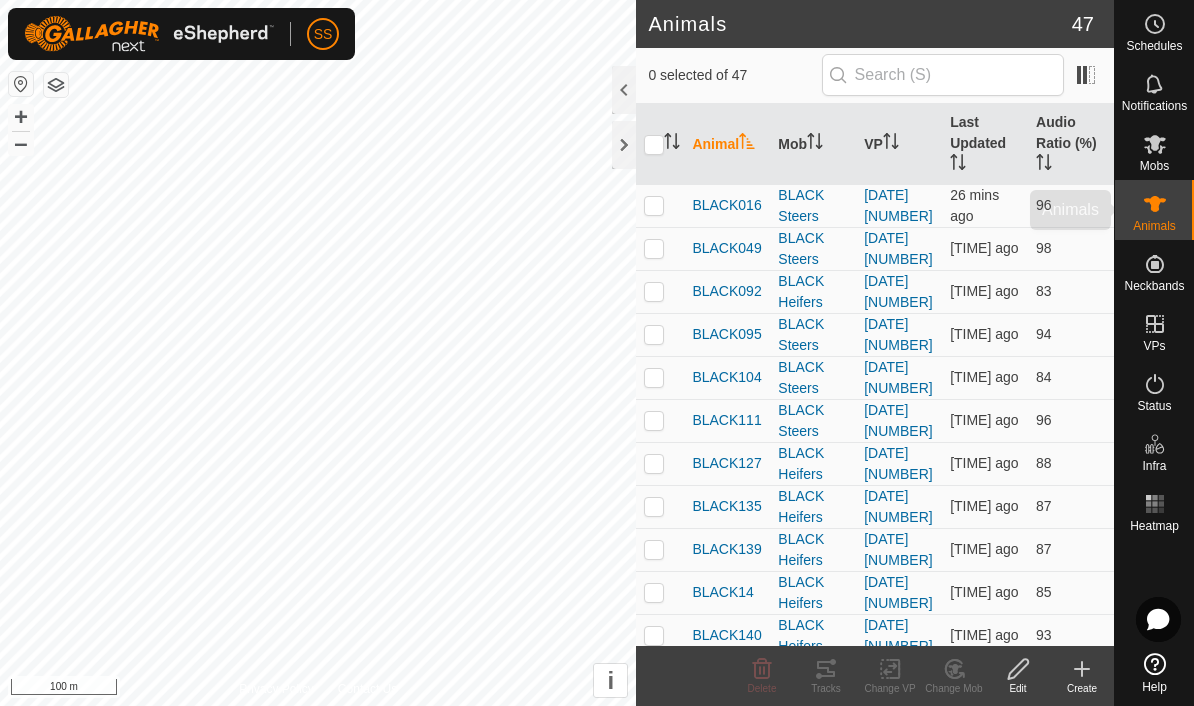 click 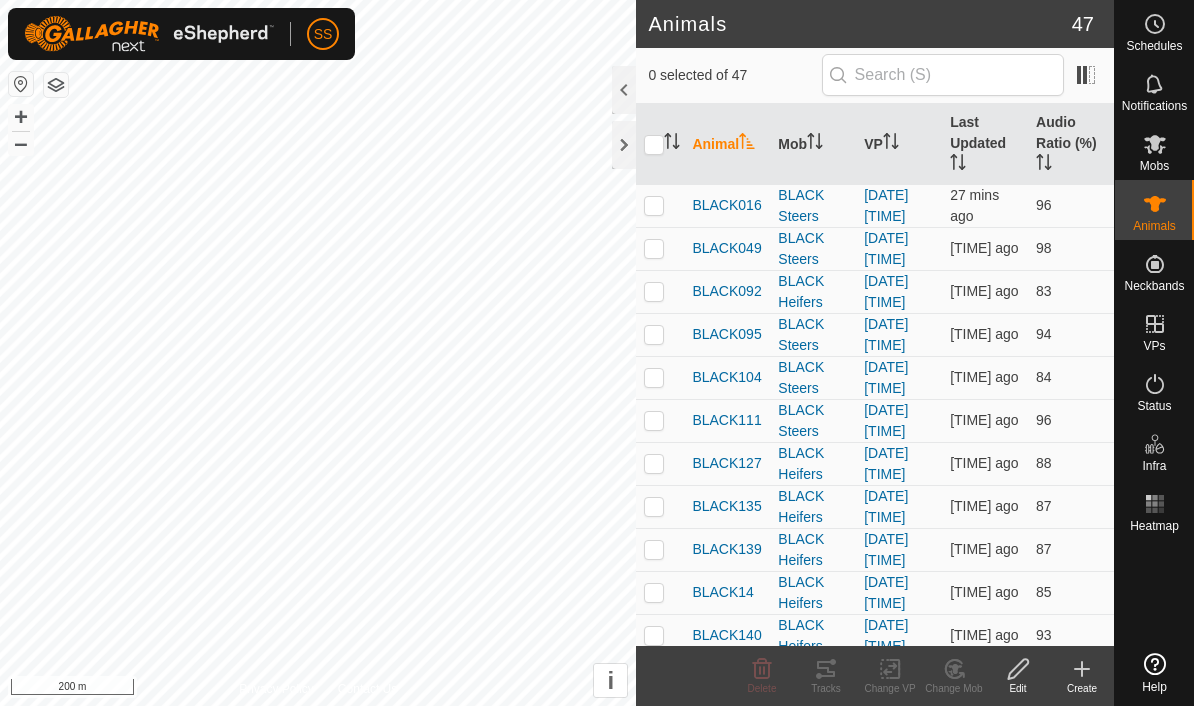 scroll, scrollTop: 0, scrollLeft: 0, axis: both 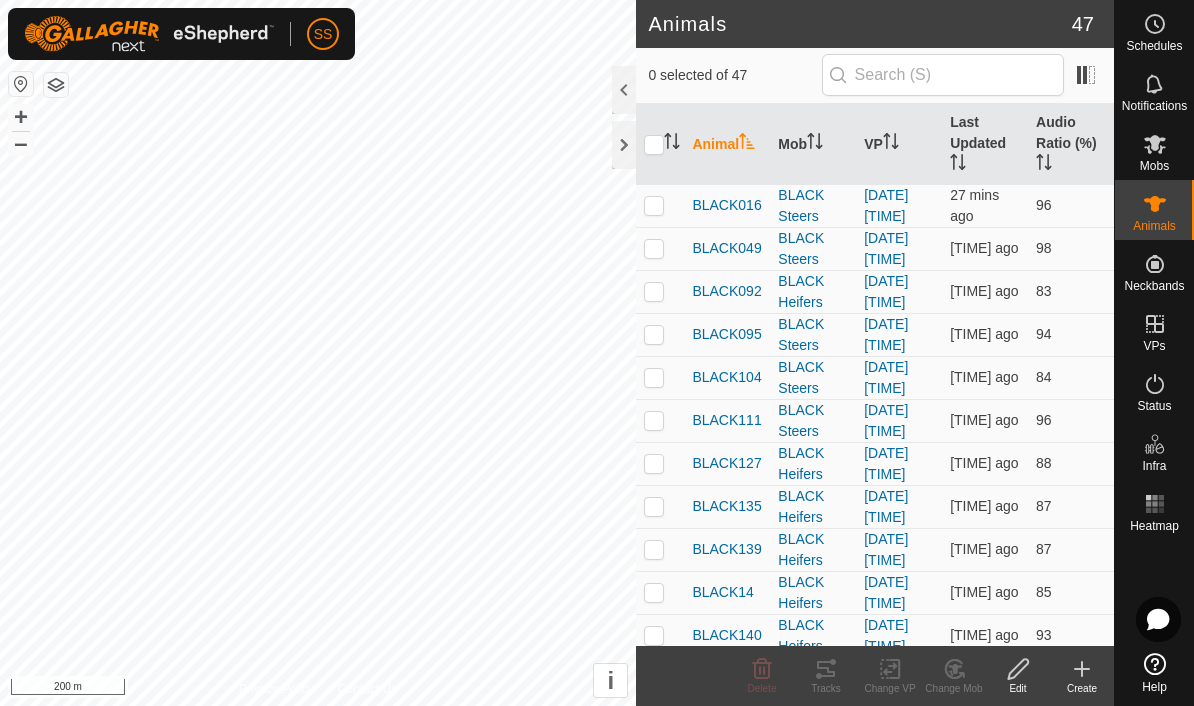 click on "Status" at bounding box center [1154, 390] 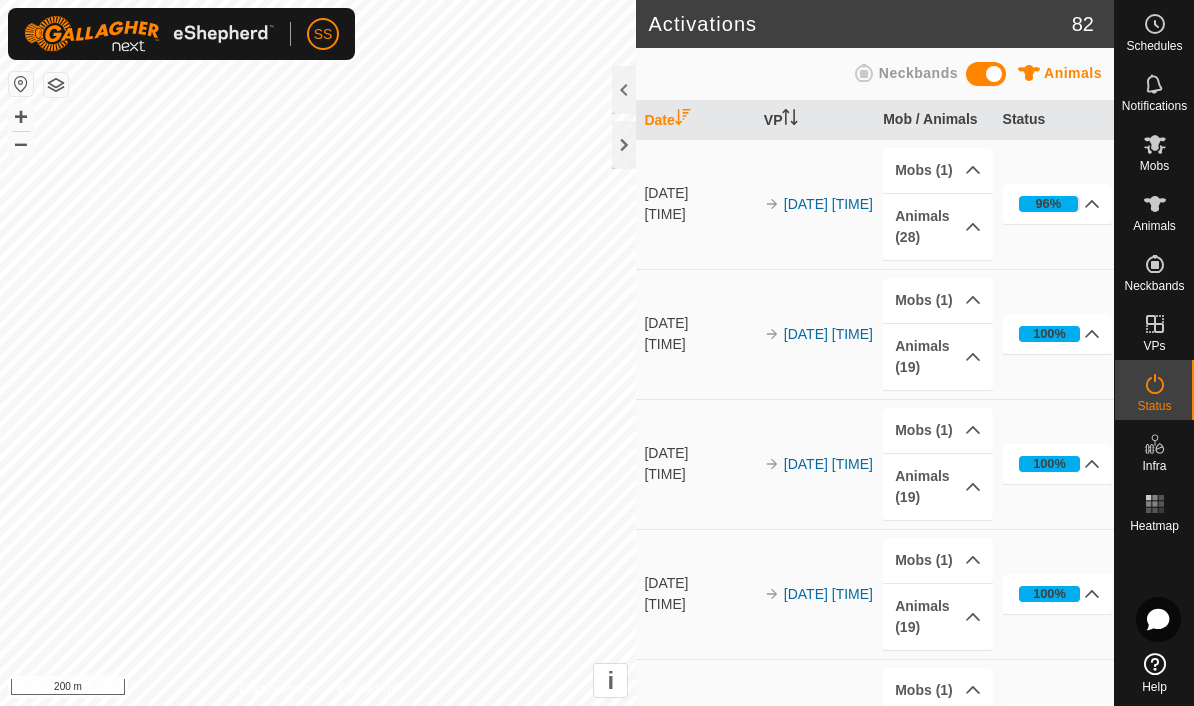 click on "Animals (28)" at bounding box center [938, 227] 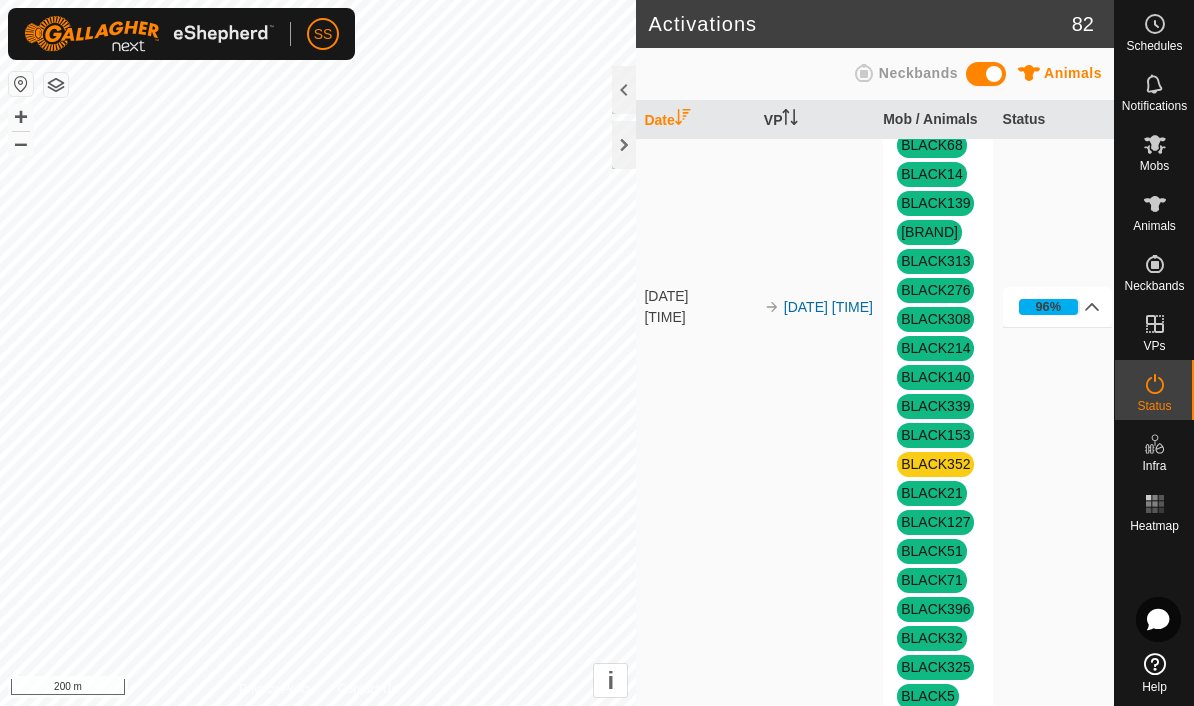 scroll, scrollTop: 369, scrollLeft: 0, axis: vertical 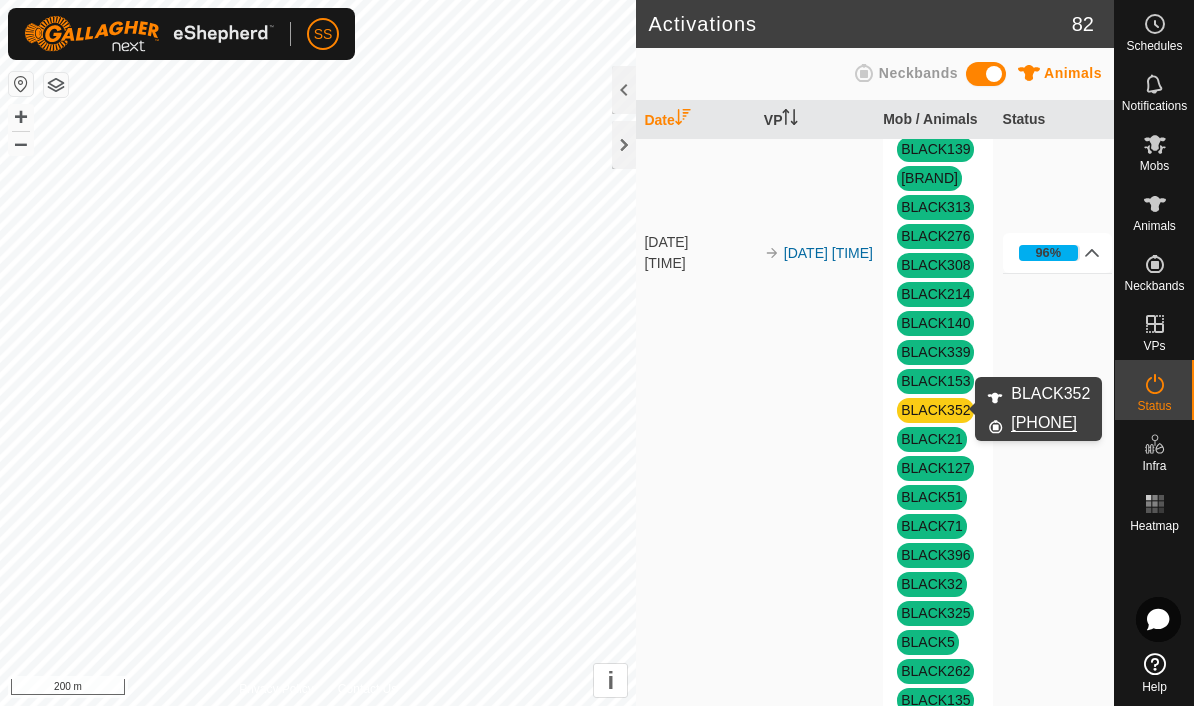 click on "[DATE] [TIME]" at bounding box center (695, 253) 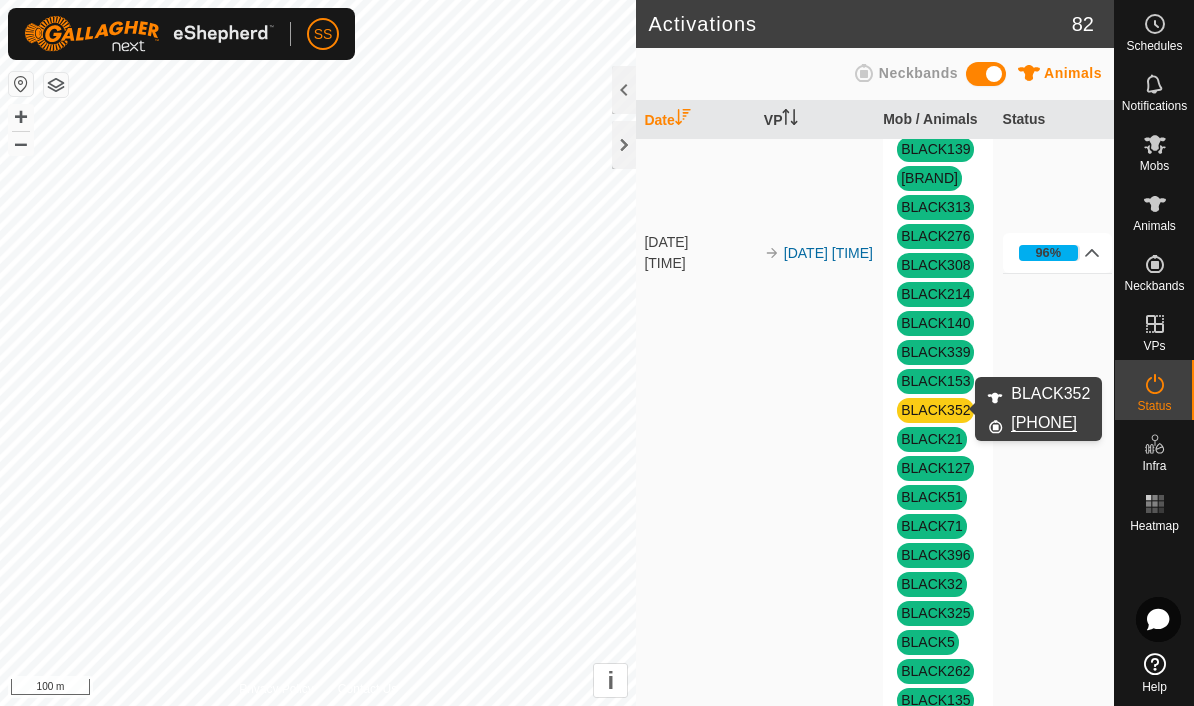 click 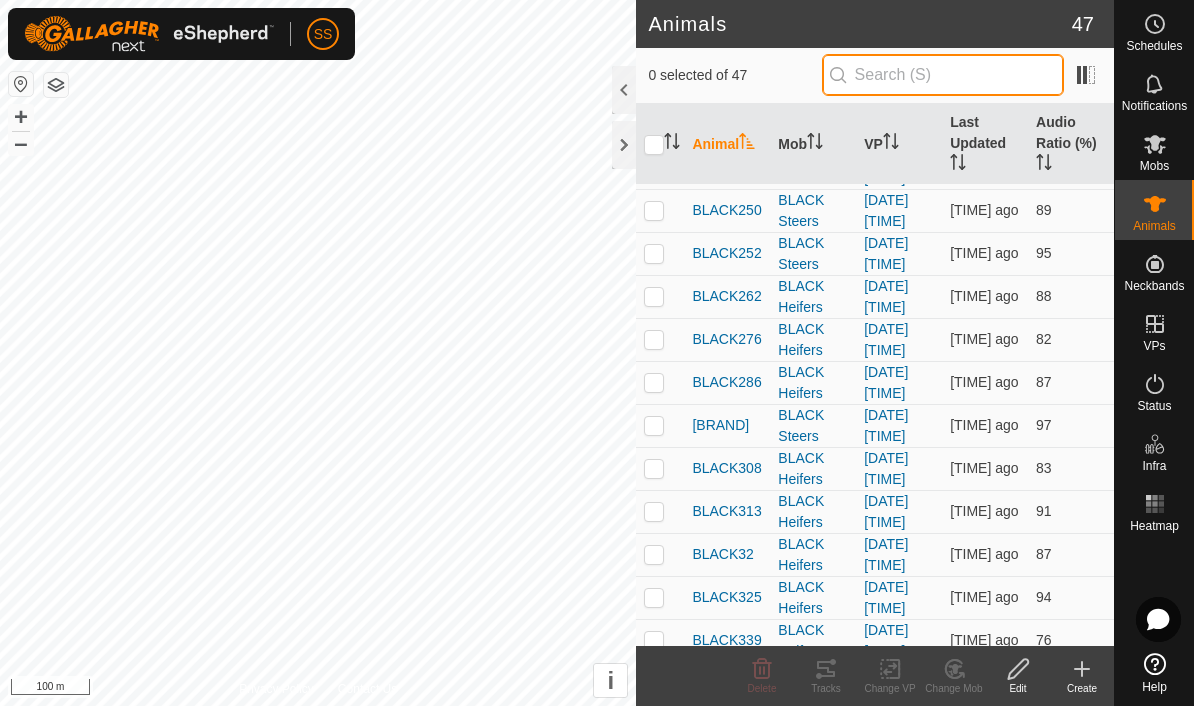 click at bounding box center [943, 75] 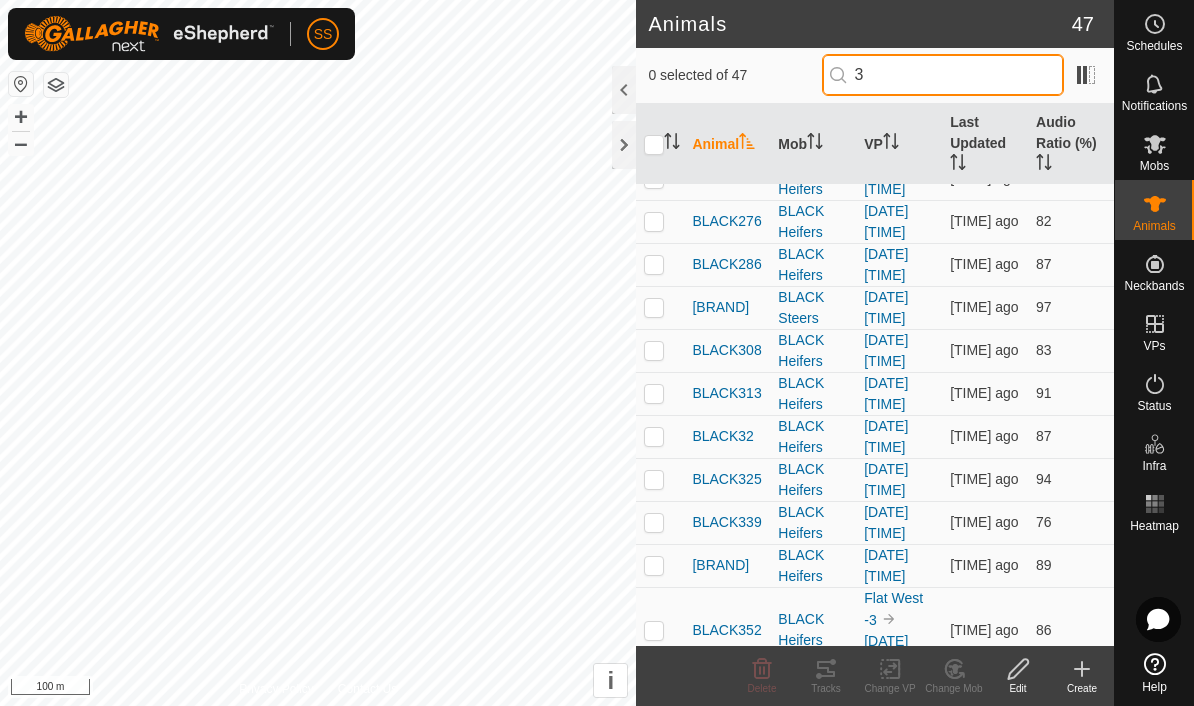 scroll, scrollTop: 0, scrollLeft: 0, axis: both 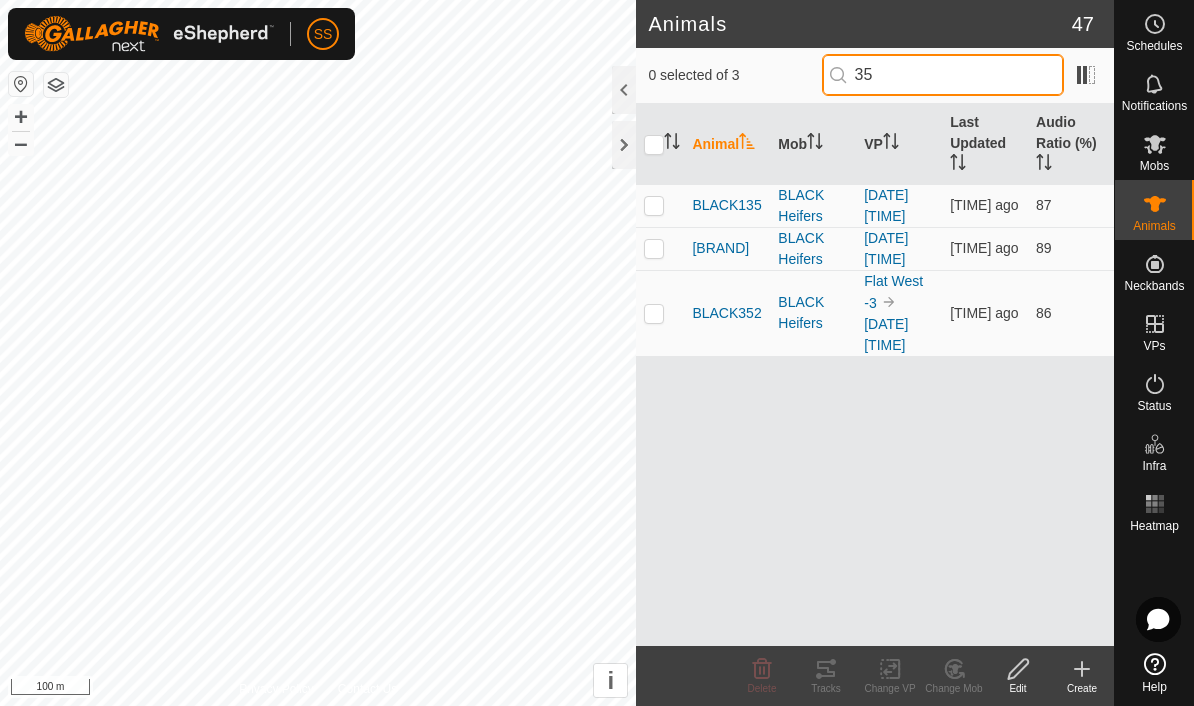 type on "35" 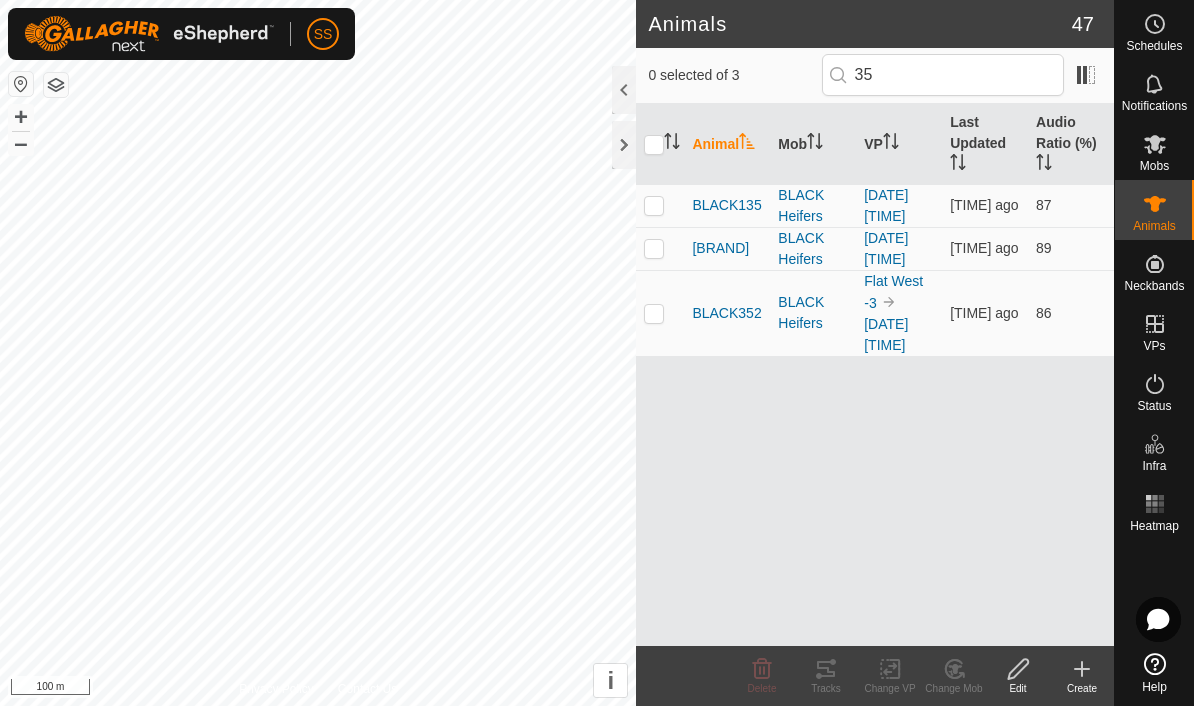 click at bounding box center (654, 313) 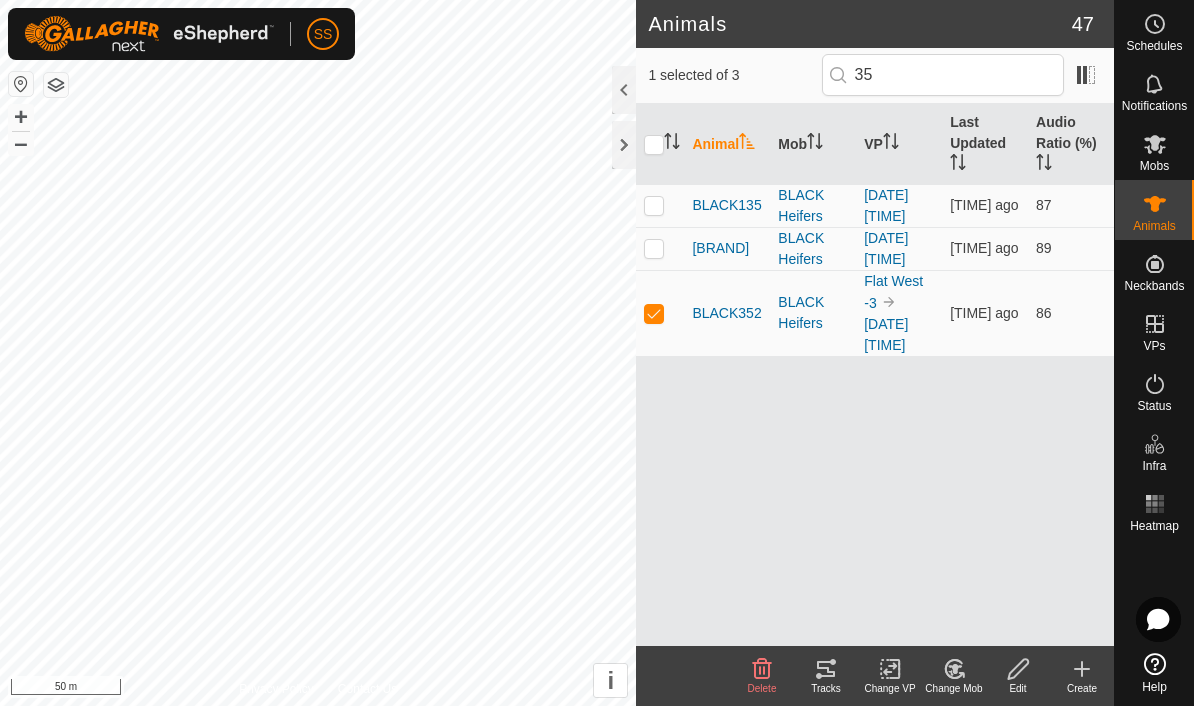click on "BLACK352" at bounding box center (726, 313) 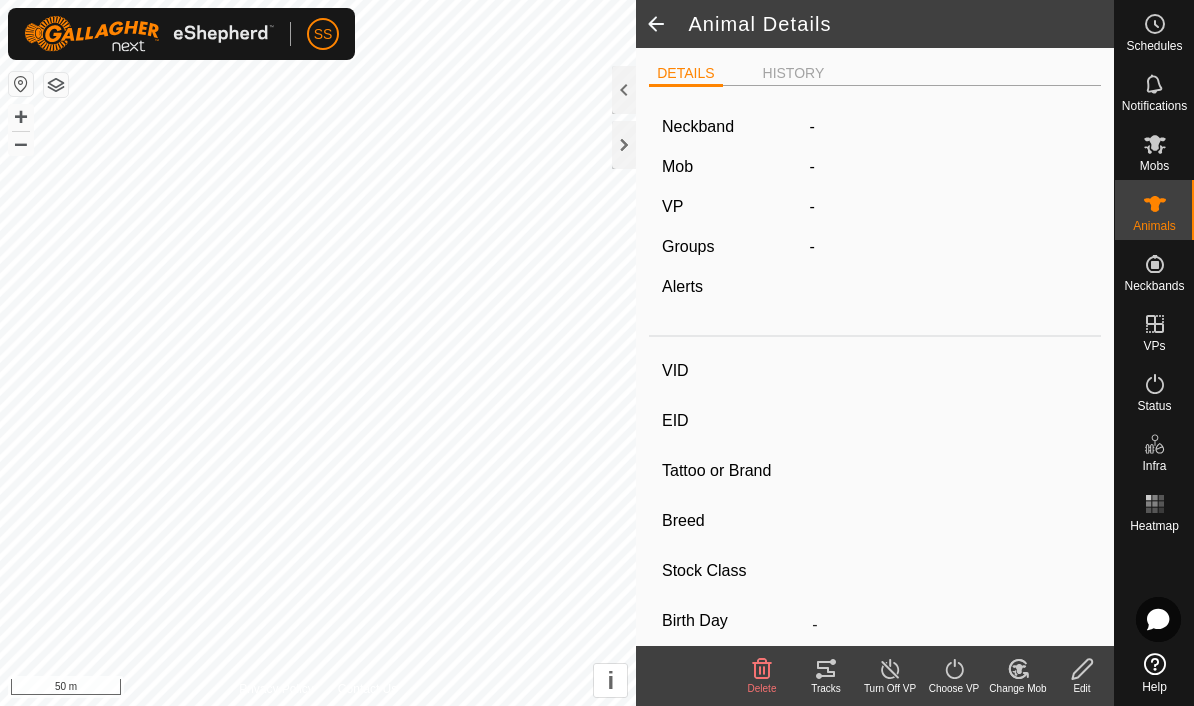 type on "BLACK352" 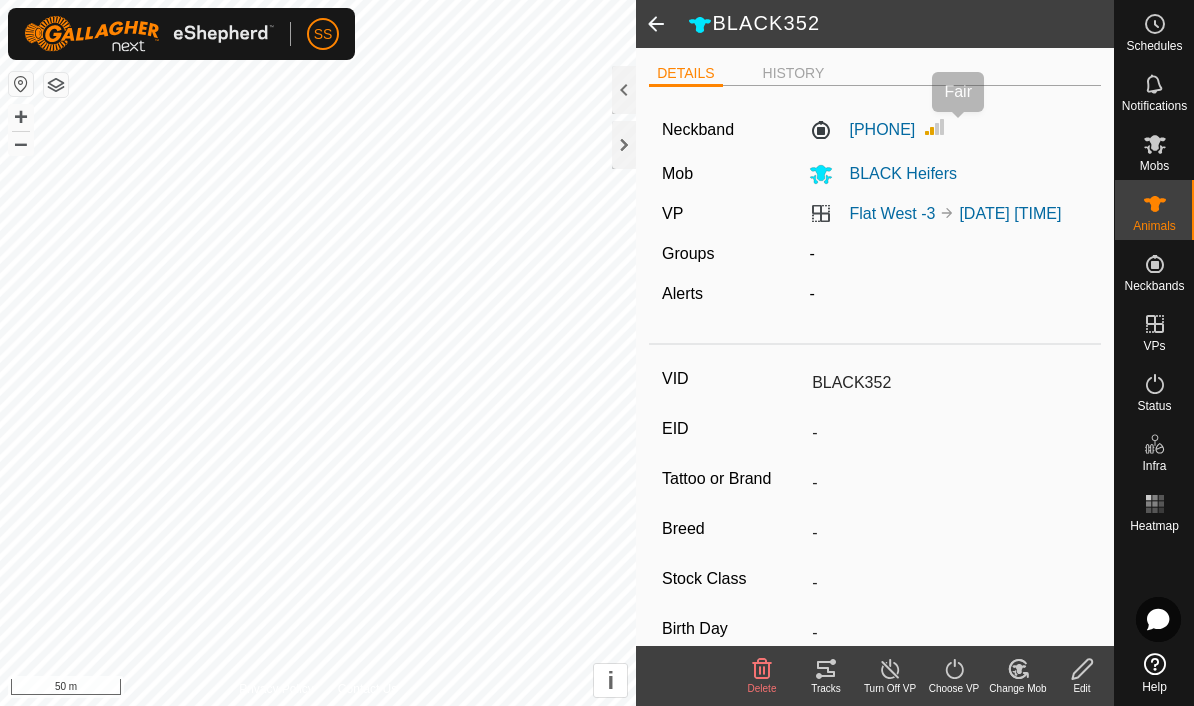 click 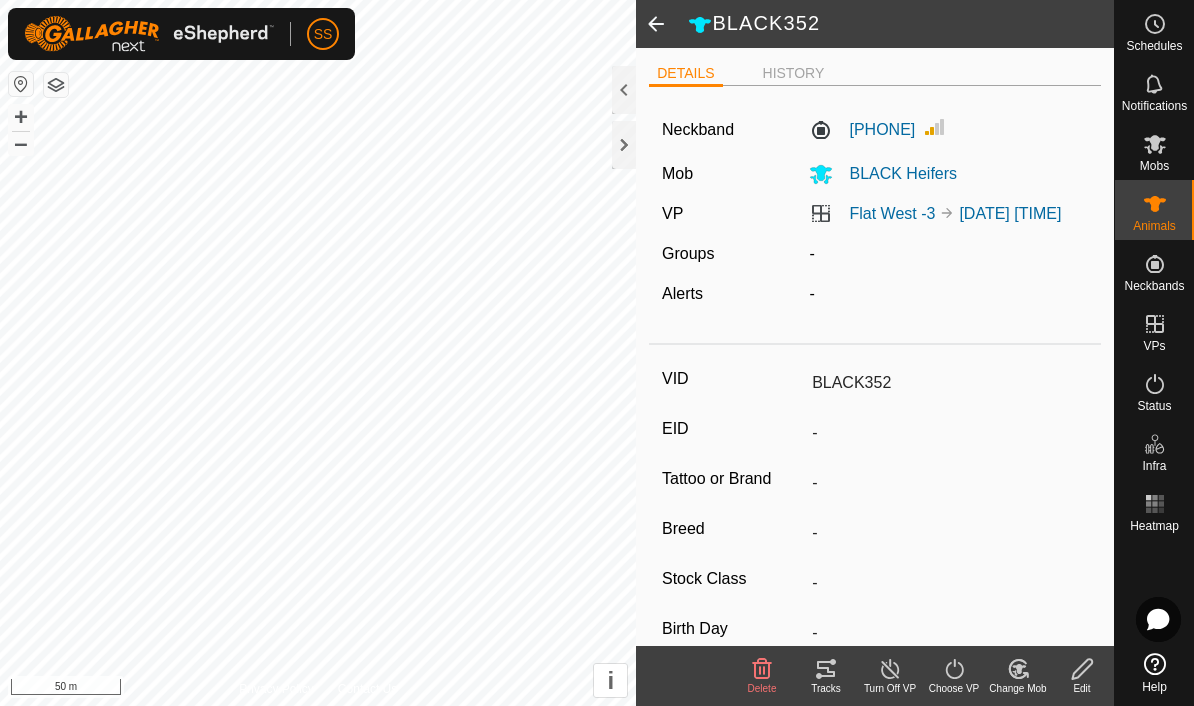 click on "[PHONE]" 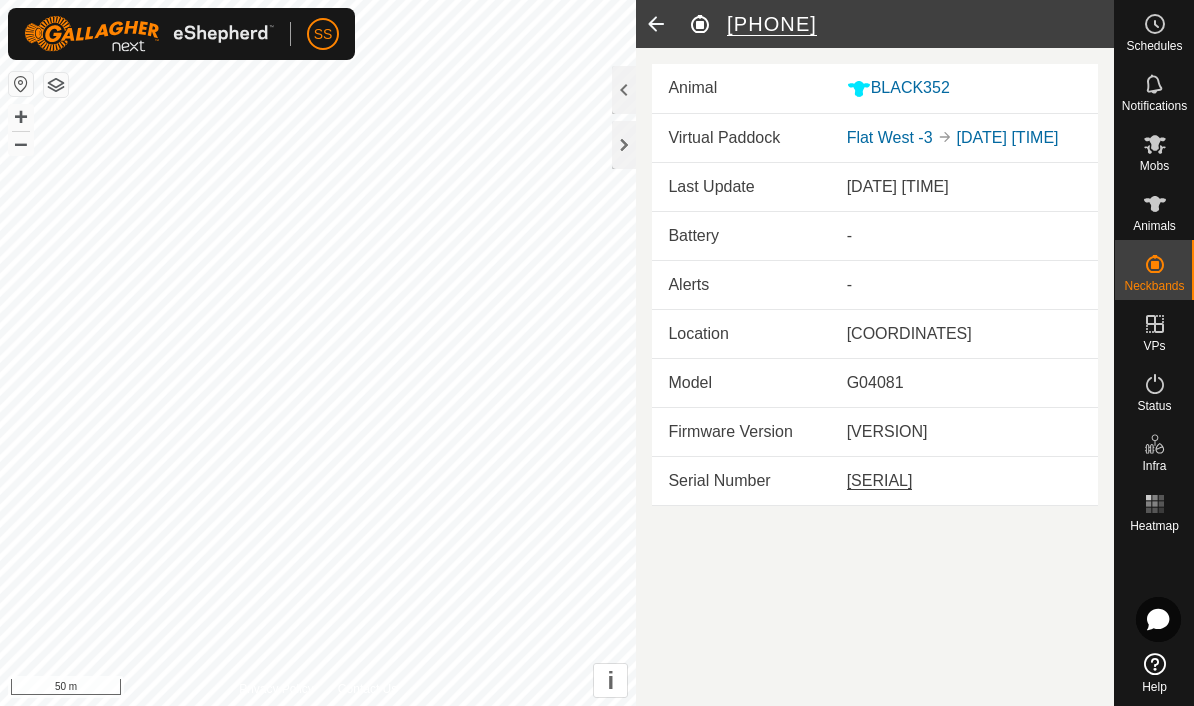 click on "-" at bounding box center (964, 236) 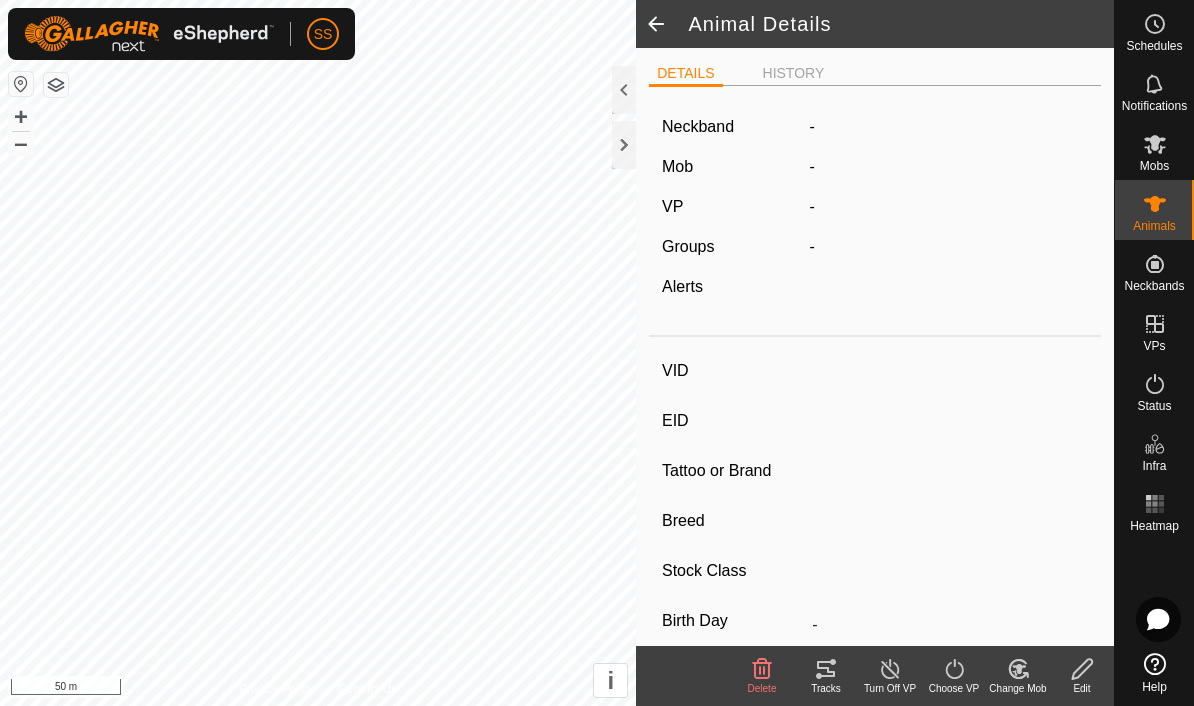type on "BLACK352" 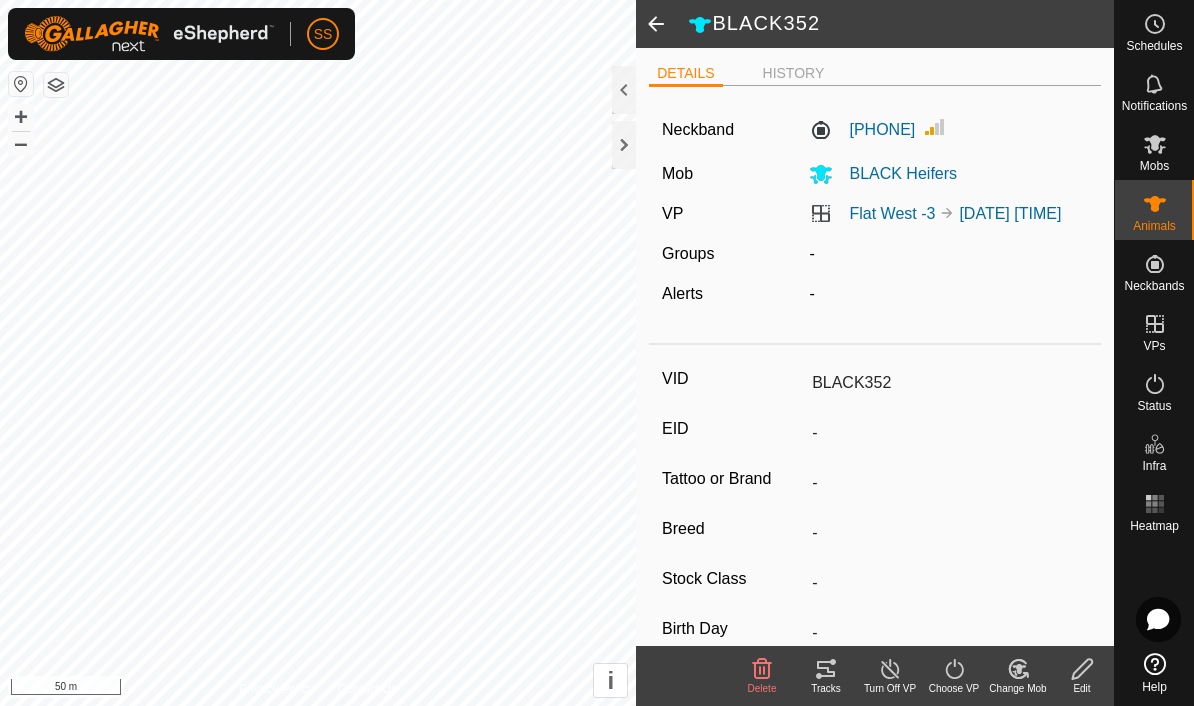 click on "[BRAND] [PHONE] [BRAND] [BRAND] [DATE] [TIME] [AREA] [BRAND] [BRAND] [BRAND] [BRAND] [BRAND] [BRAND] [BRAND] [BRAND] [BRAND] [WEIGHT]" 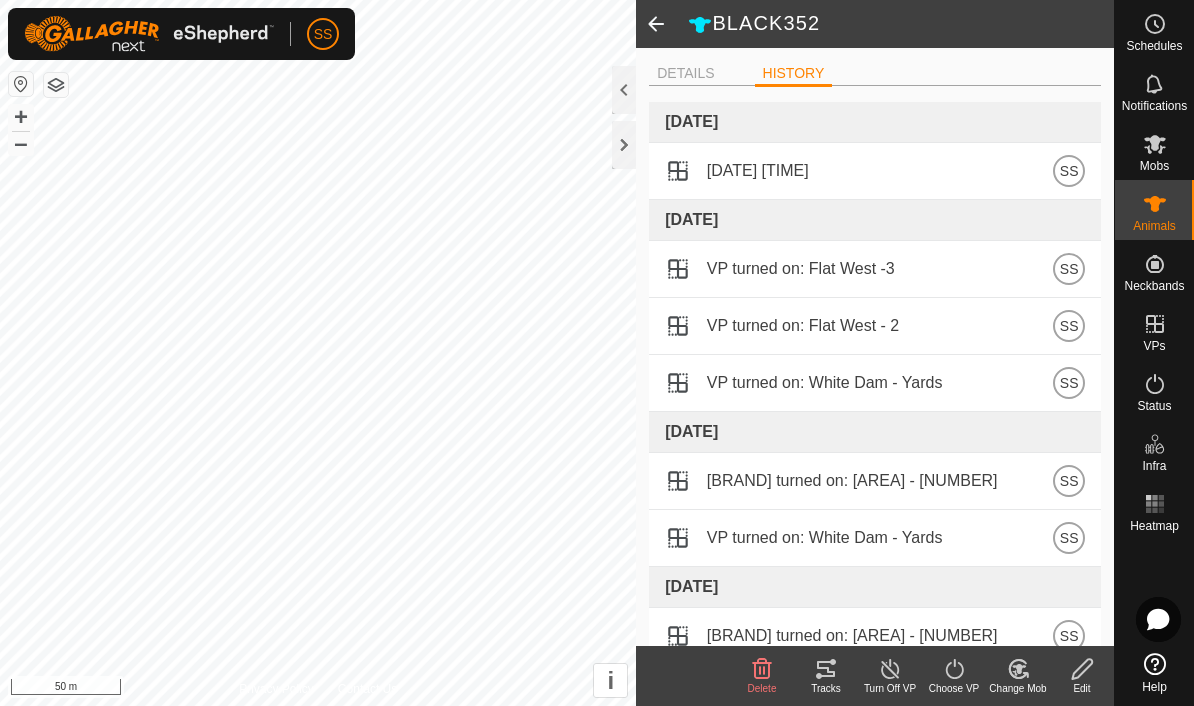 scroll, scrollTop: 0, scrollLeft: 0, axis: both 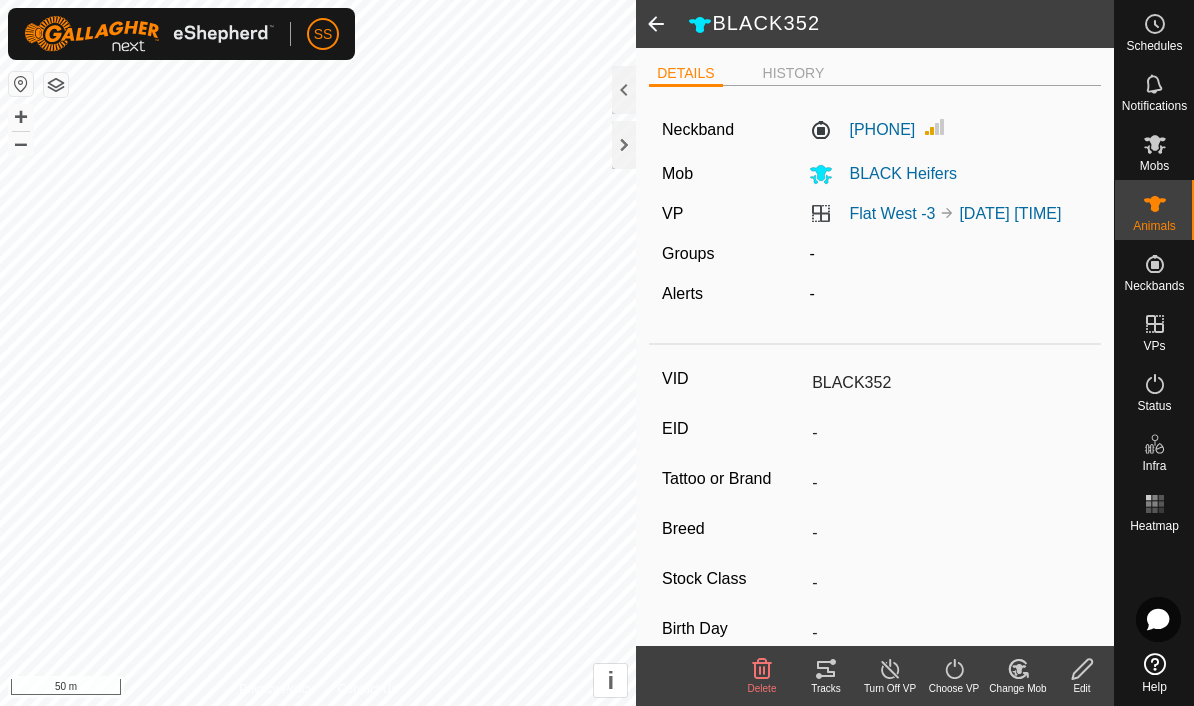 click 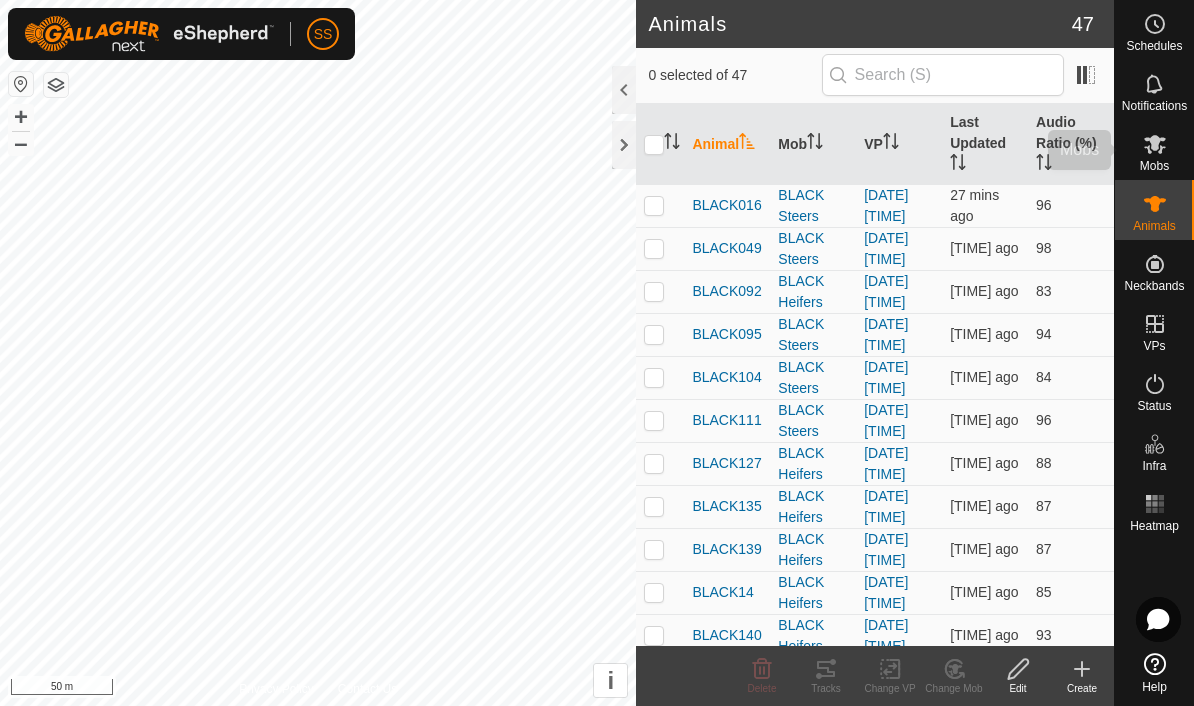 click on "Mobs" at bounding box center (1154, 166) 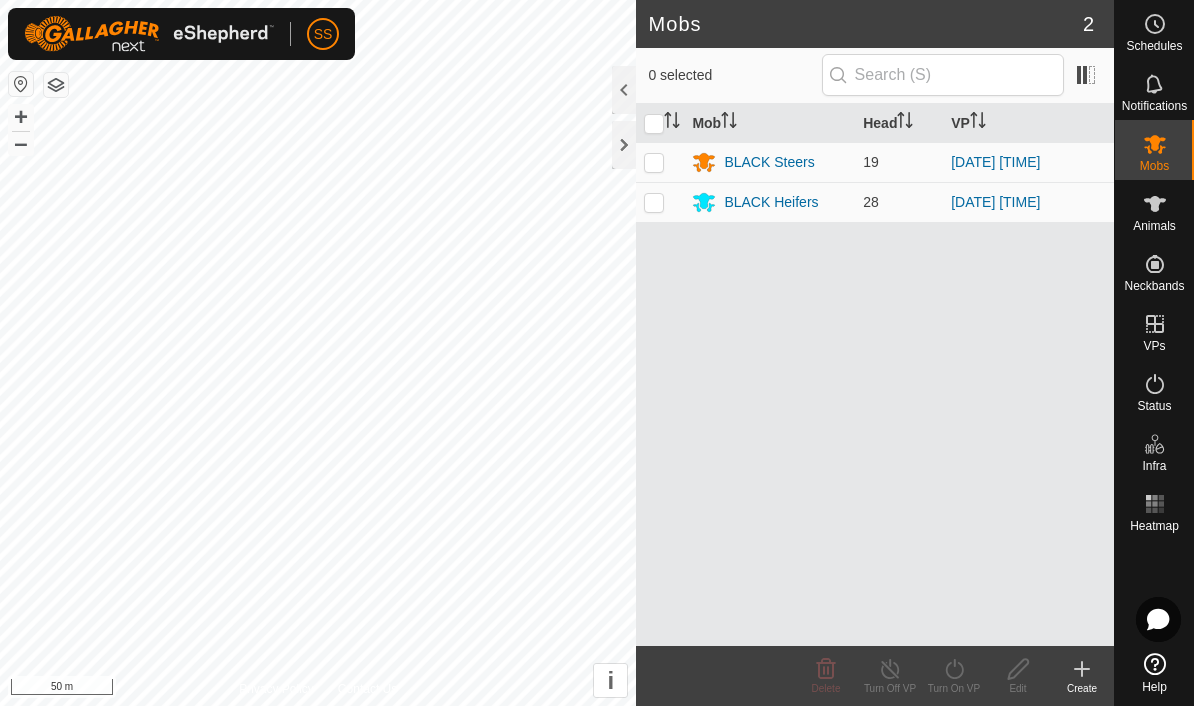 click at bounding box center (654, 202) 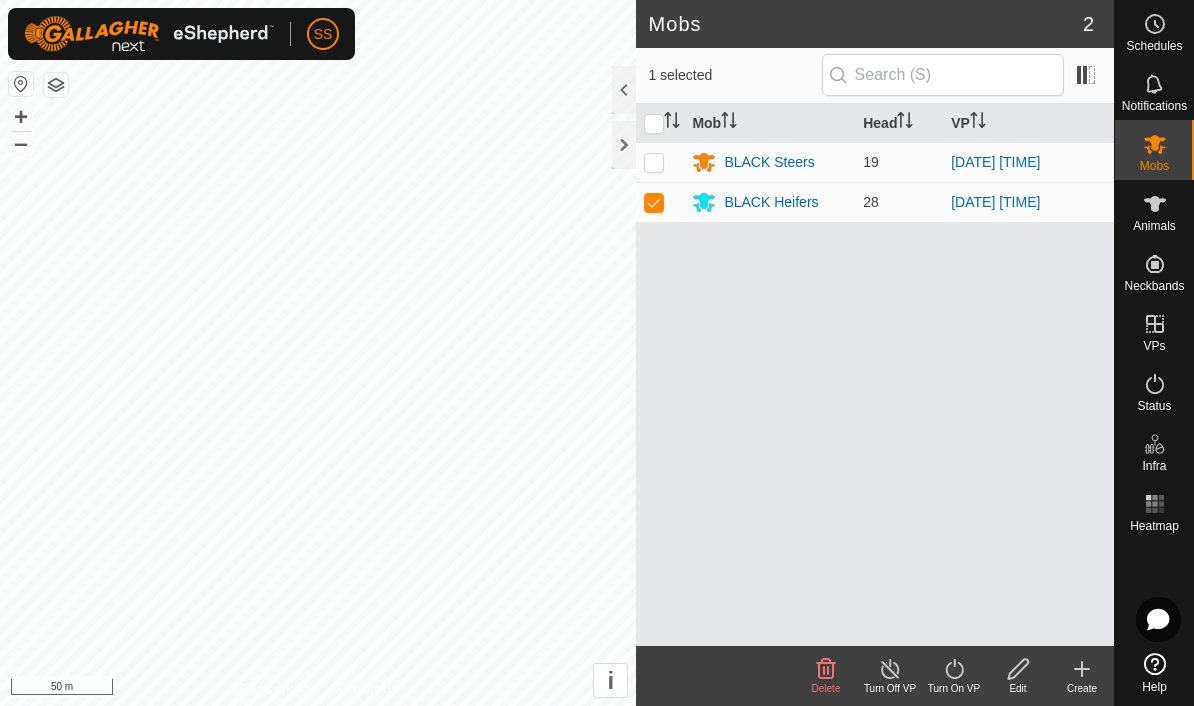 checkbox on "true" 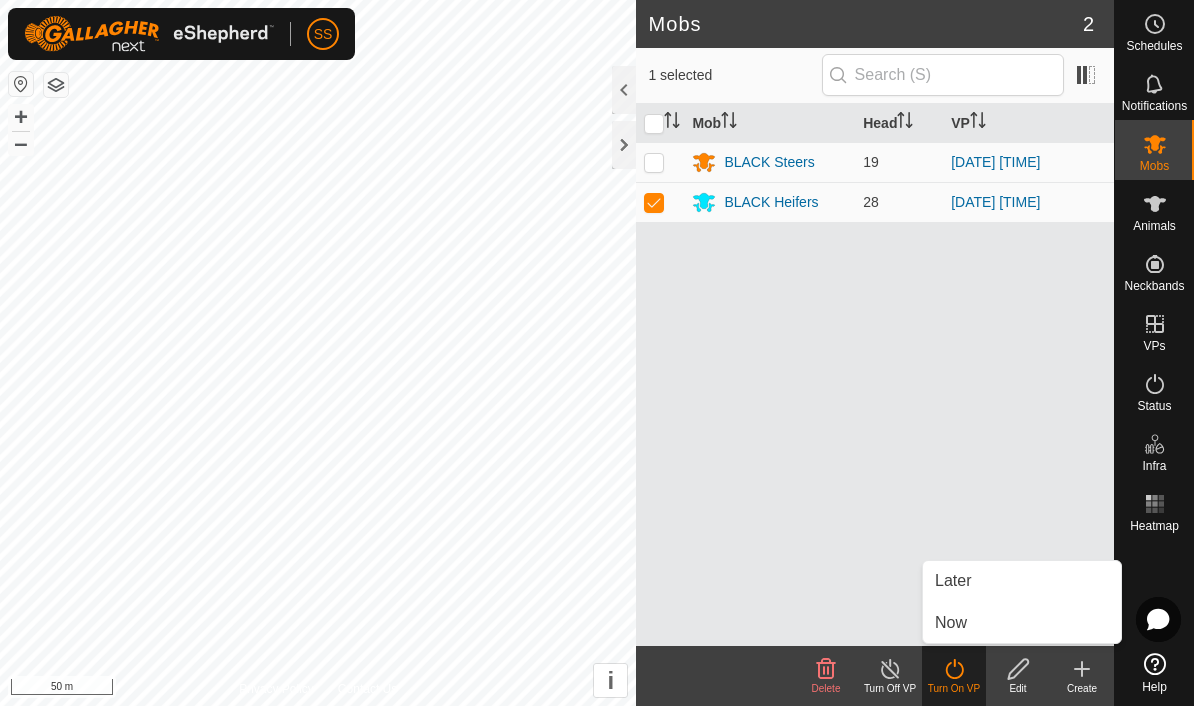 click on "Now" at bounding box center [1022, 623] 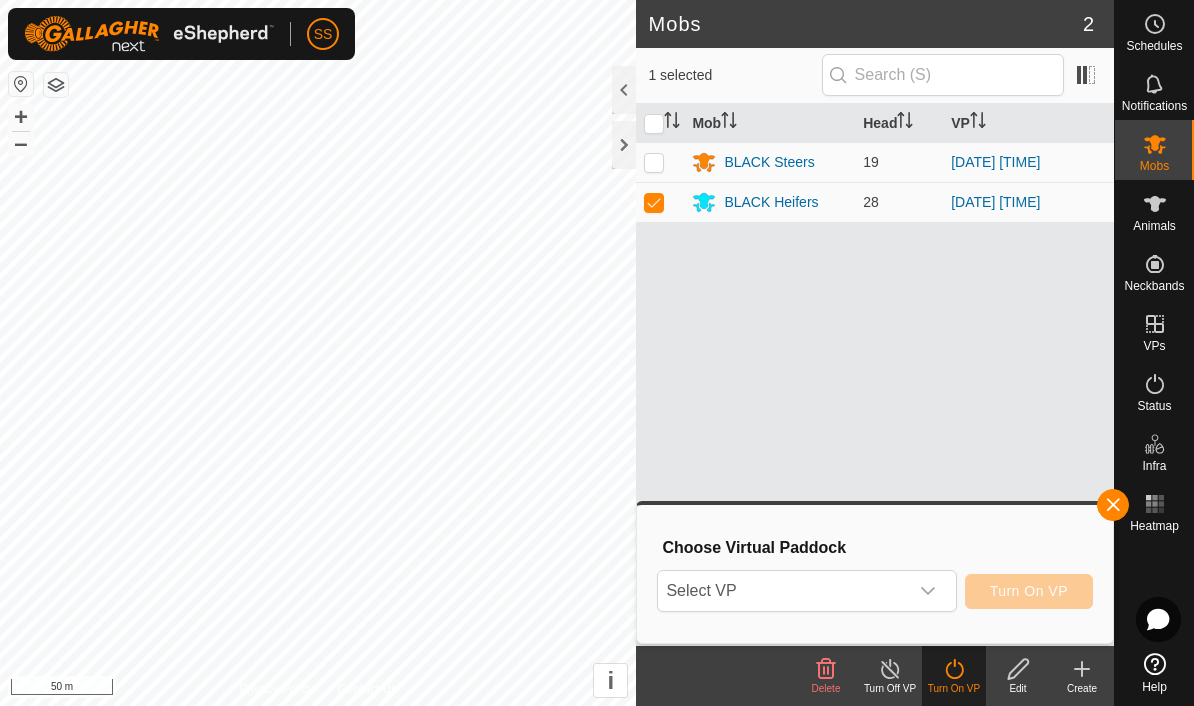 click on "Select VP" at bounding box center (782, 591) 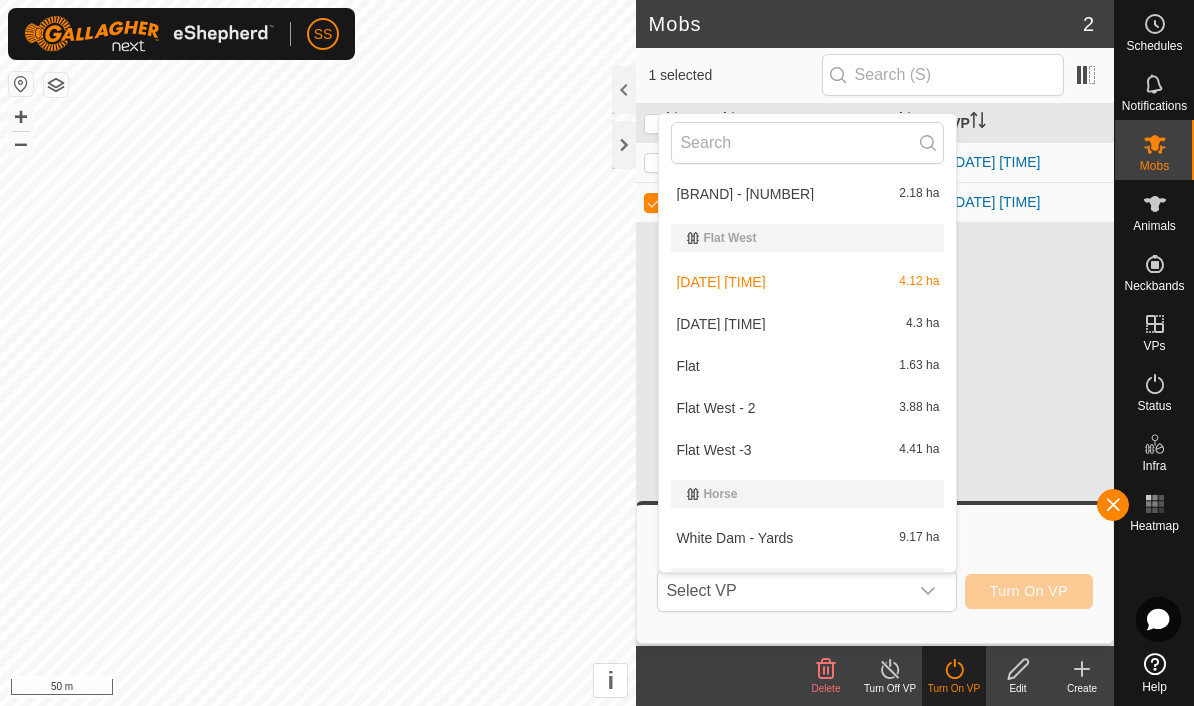scroll, scrollTop: 383, scrollLeft: 0, axis: vertical 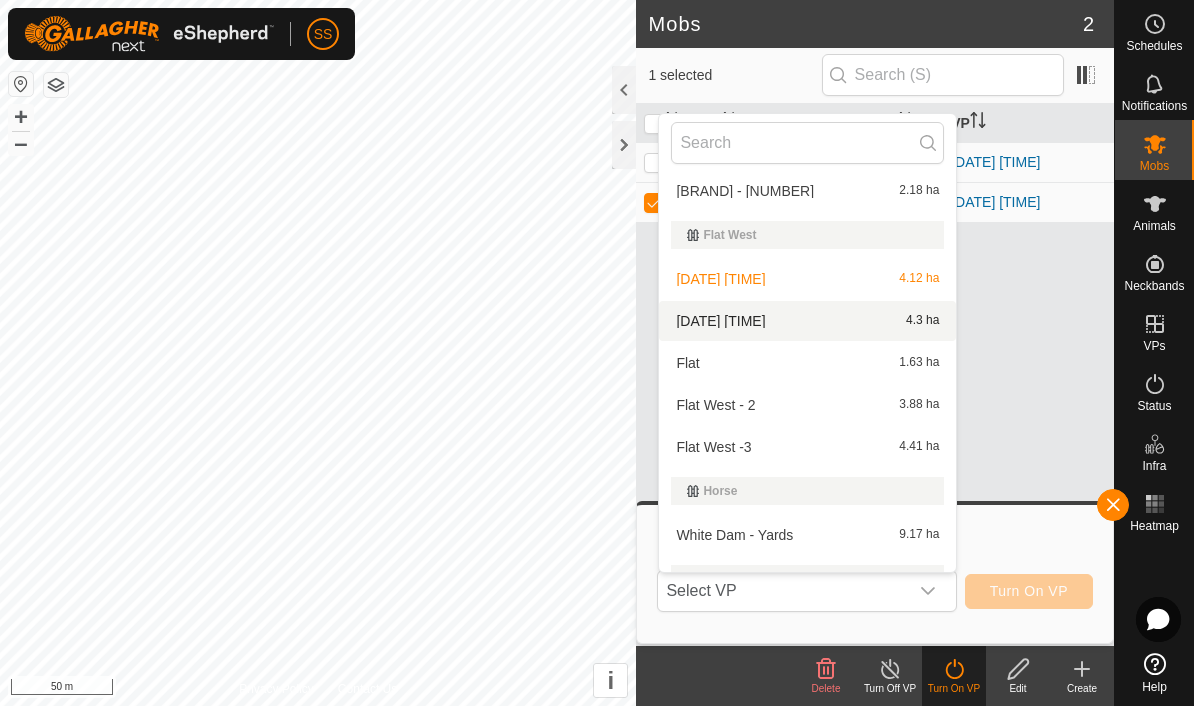 click on "[DATE] [AREA]" at bounding box center (807, 321) 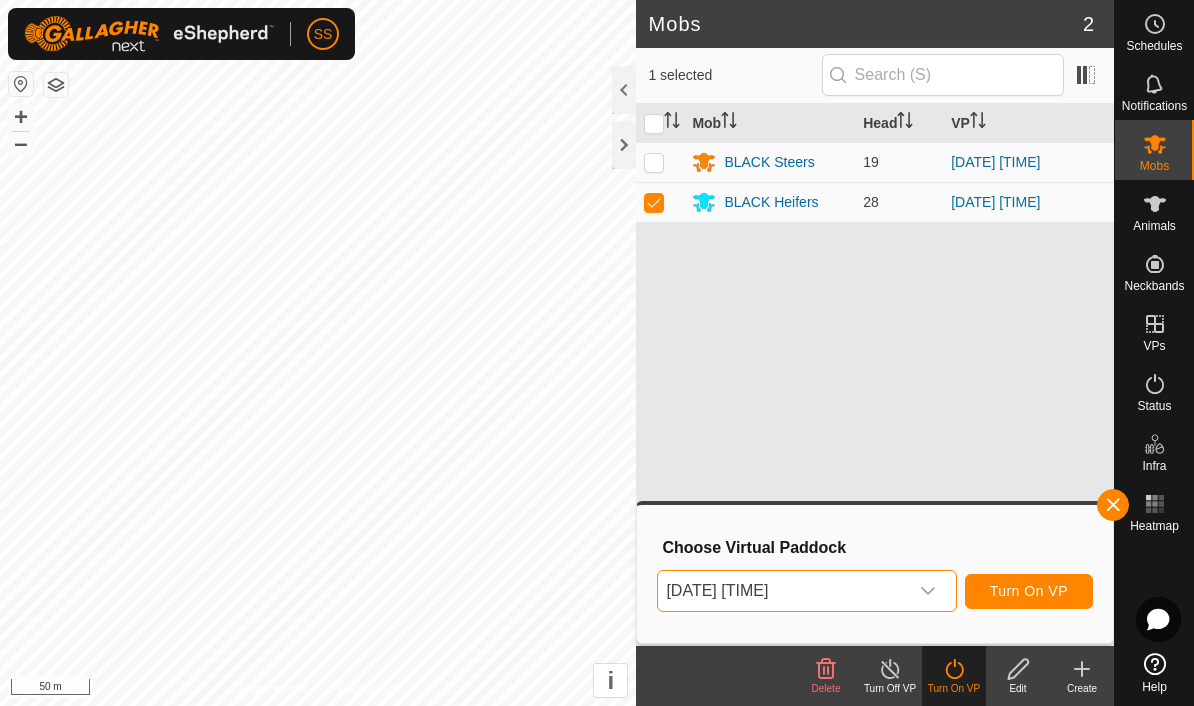 click on "Turn On VP" at bounding box center [1029, 591] 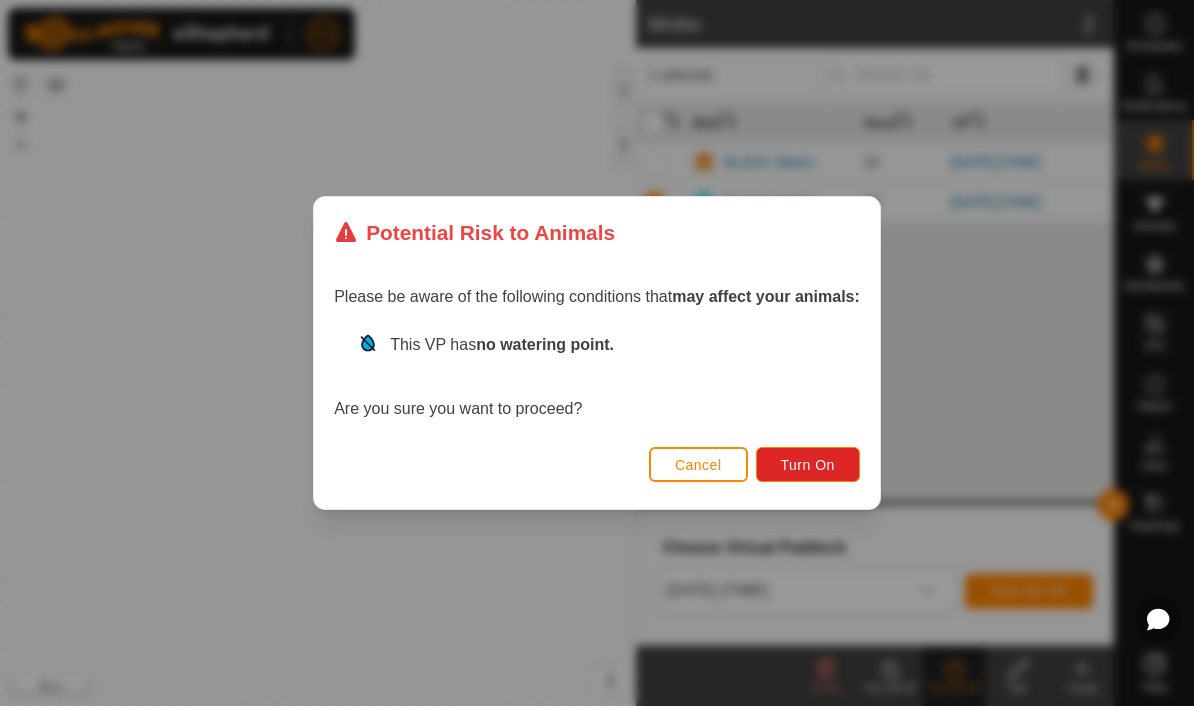 click on "Turn On" at bounding box center [808, 465] 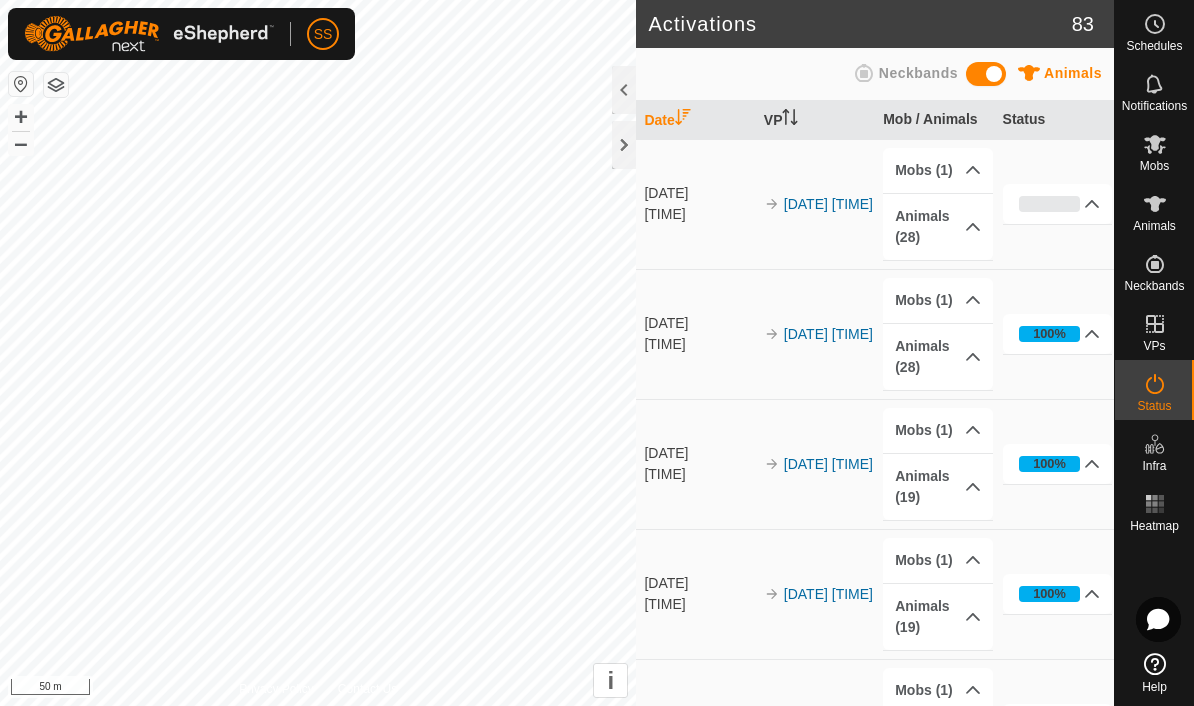 click on "Animals (28)" at bounding box center (938, 357) 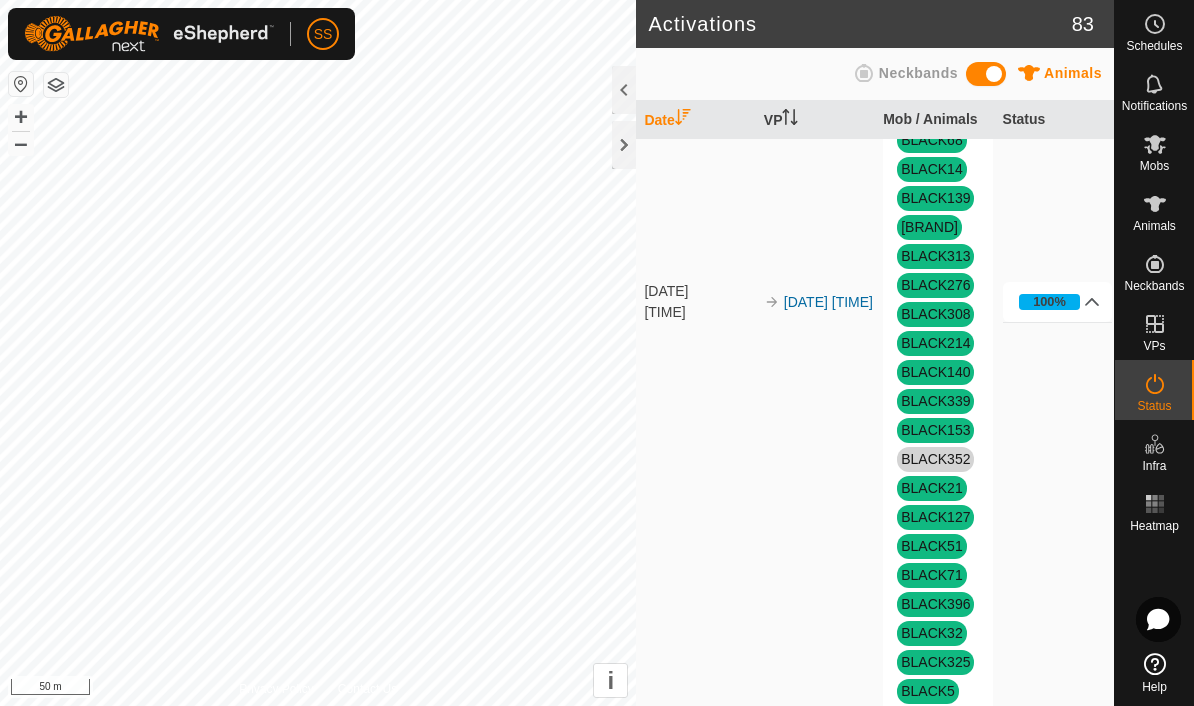 scroll, scrollTop: 485, scrollLeft: 0, axis: vertical 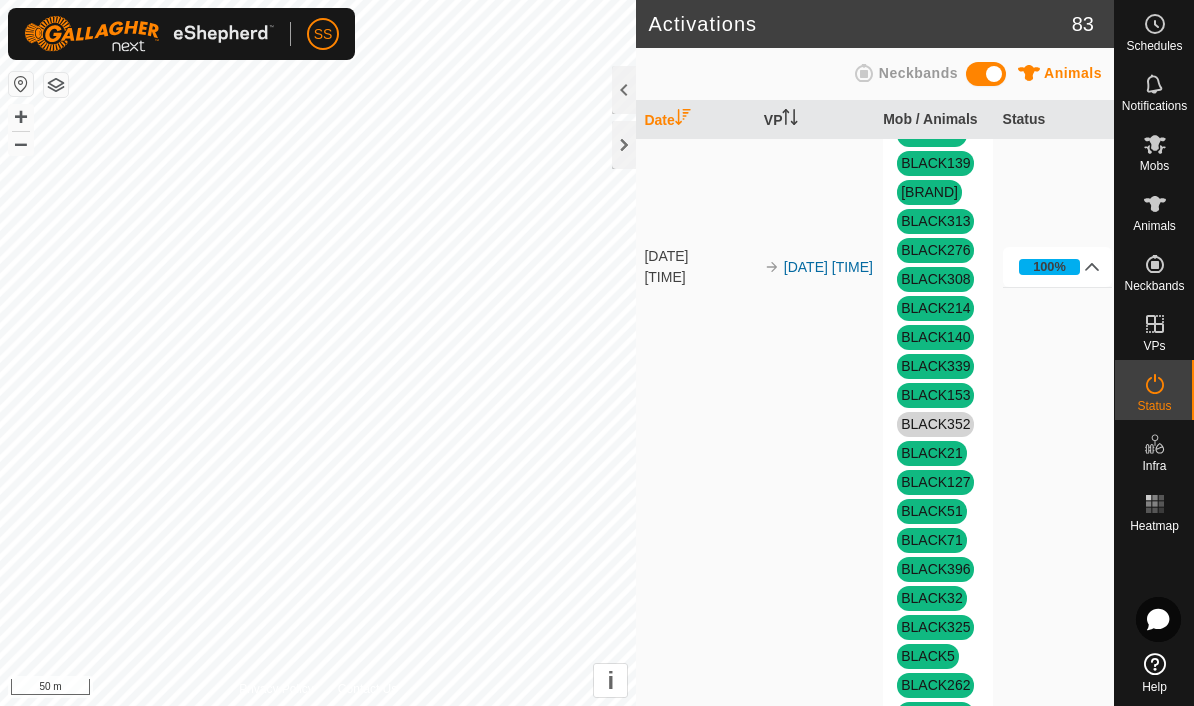 click on "100%" at bounding box center [1050, 267] 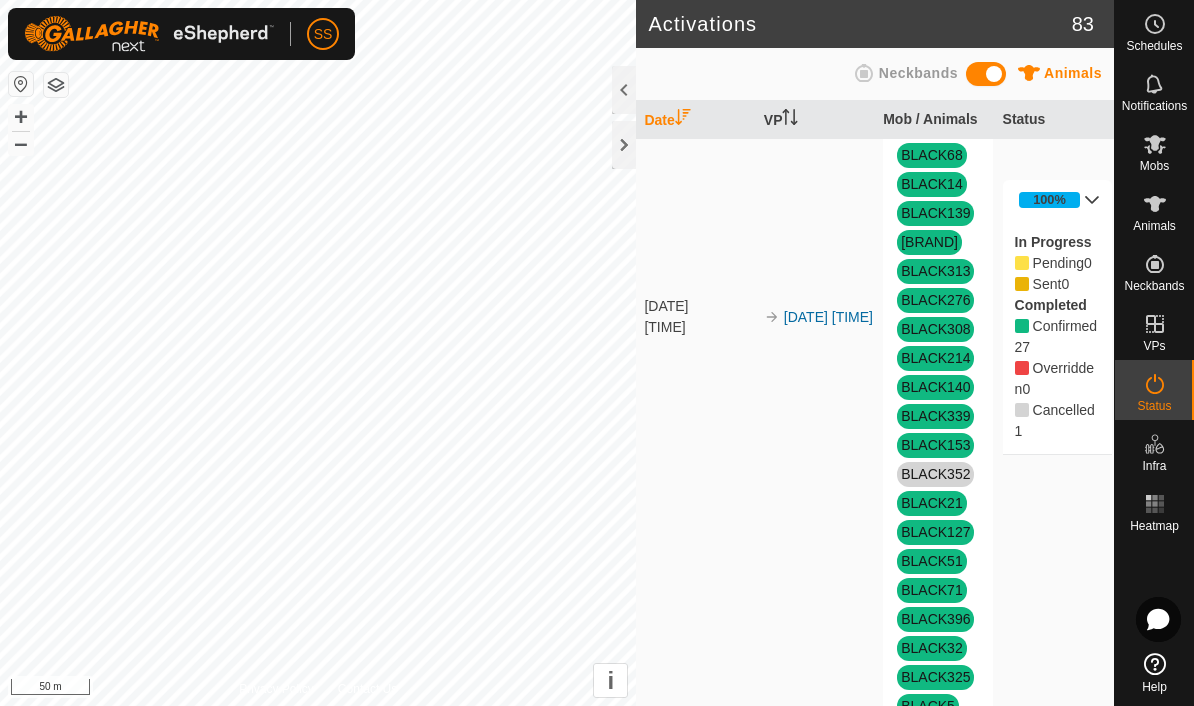 scroll, scrollTop: 430, scrollLeft: 0, axis: vertical 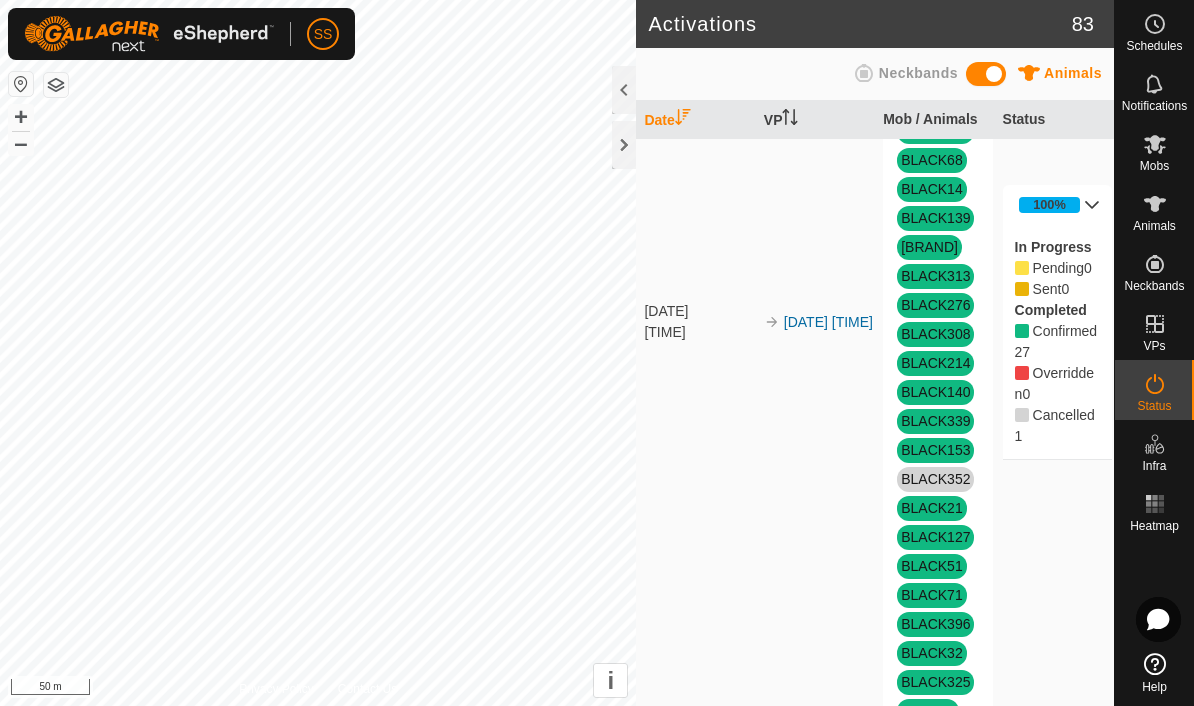 click on "100%" at bounding box center (1050, 205) 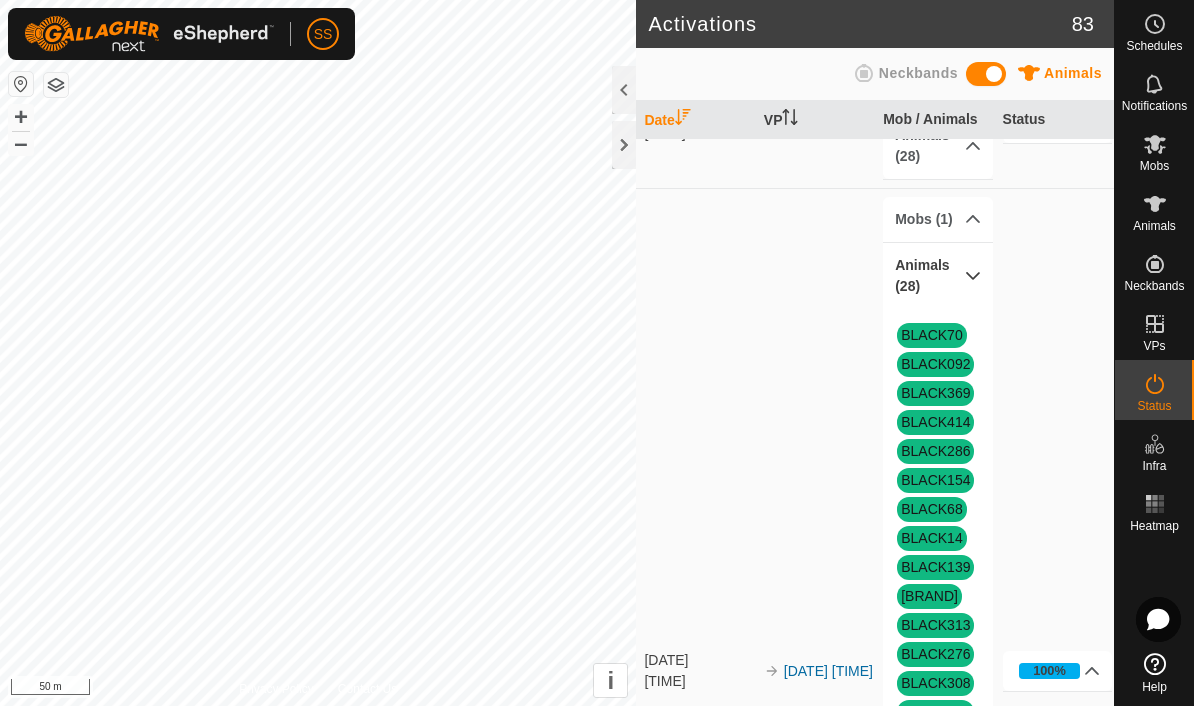 scroll, scrollTop: 32, scrollLeft: 0, axis: vertical 